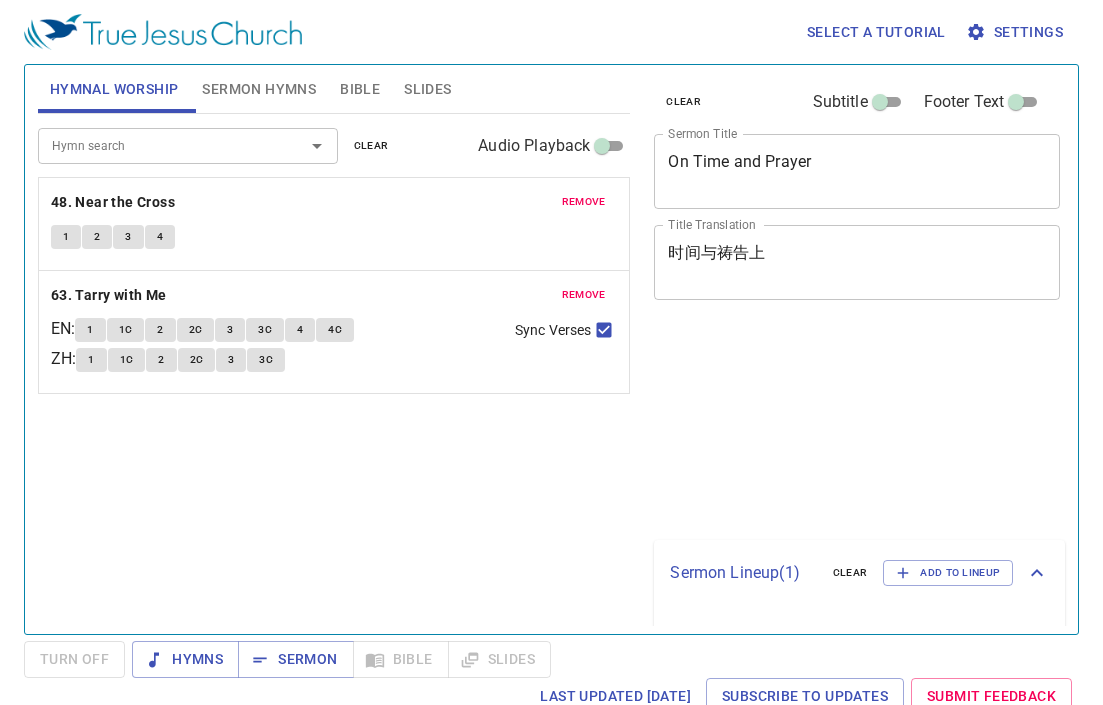 scroll, scrollTop: 0, scrollLeft: 0, axis: both 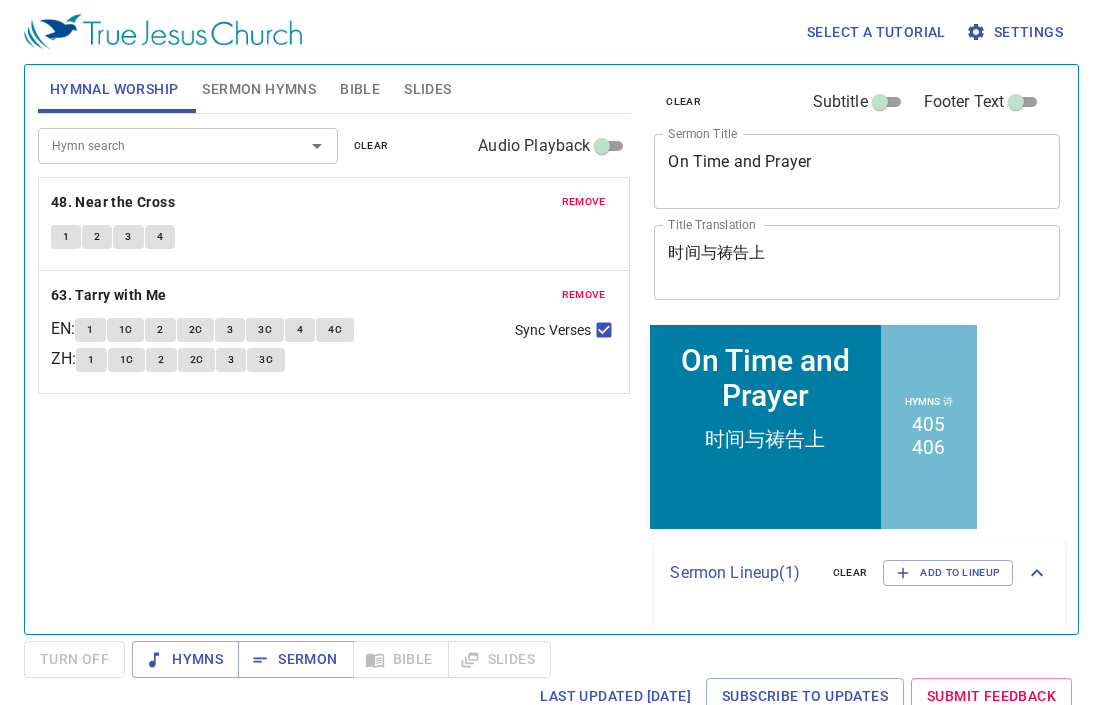 click on "Hymnal Worship Sermon Hymns Bible Slides" at bounding box center [334, 89] 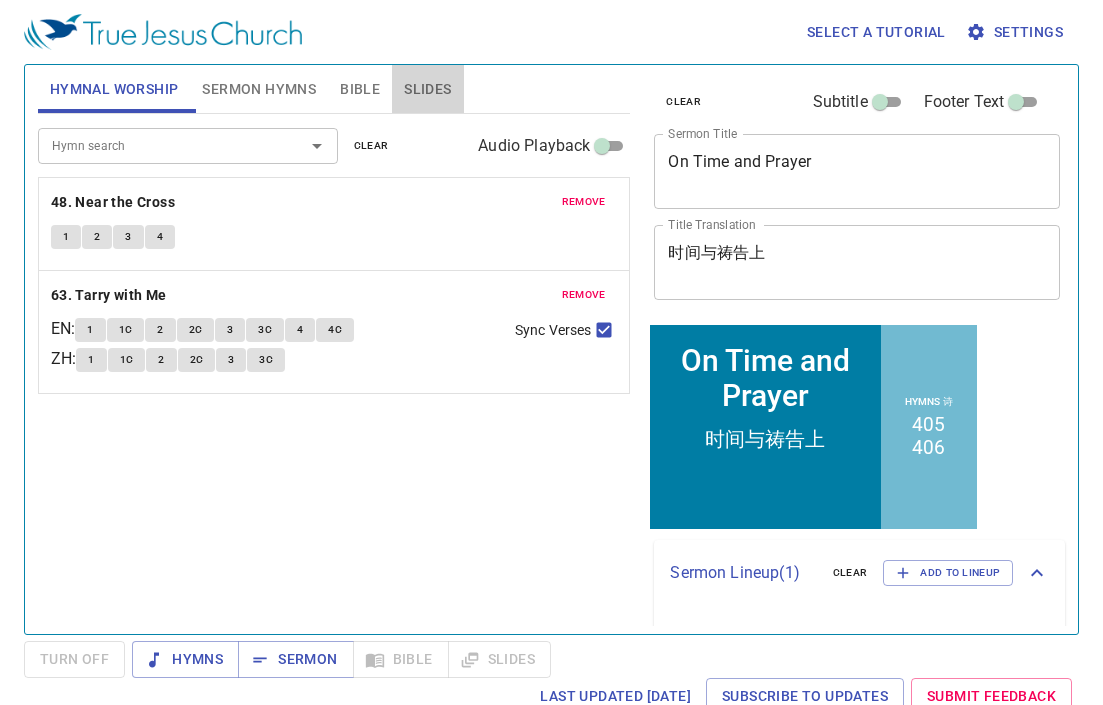 click on "Slides" at bounding box center (427, 89) 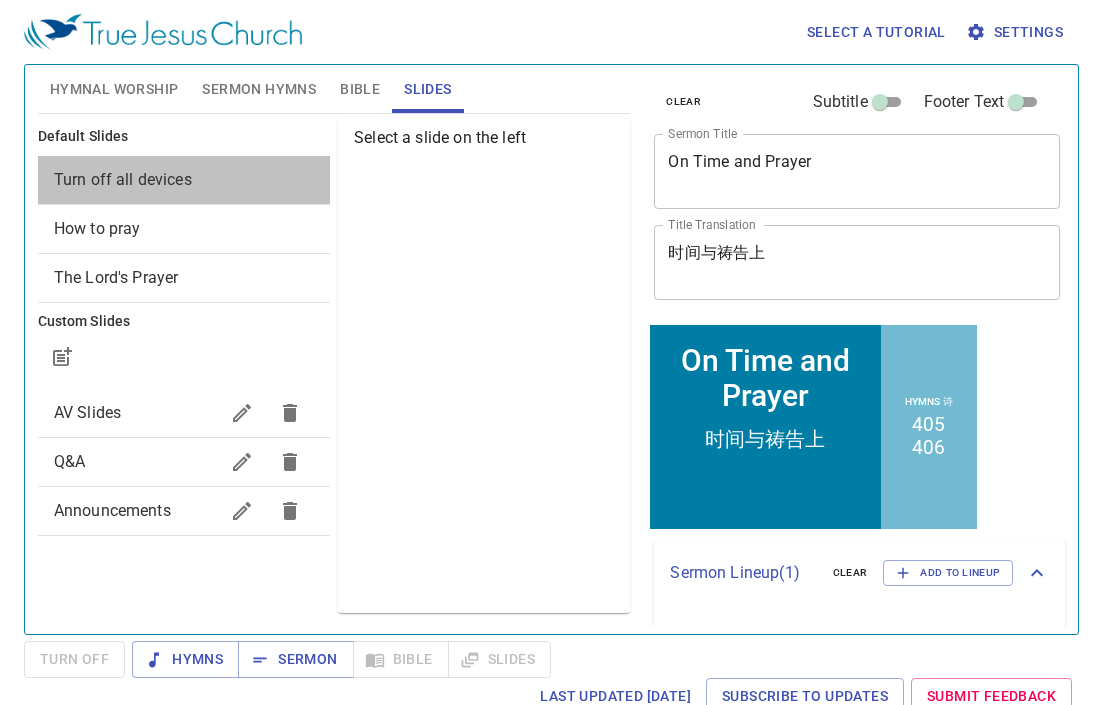 click on "Turn off all devices" at bounding box center [123, 179] 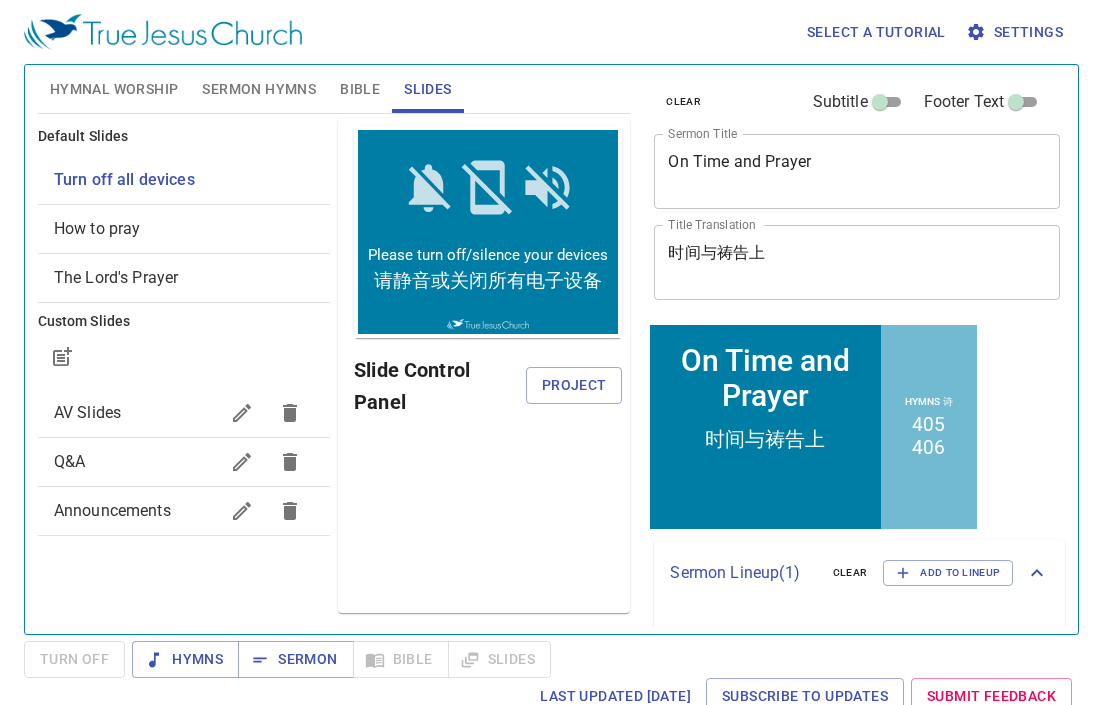 scroll, scrollTop: 0, scrollLeft: 0, axis: both 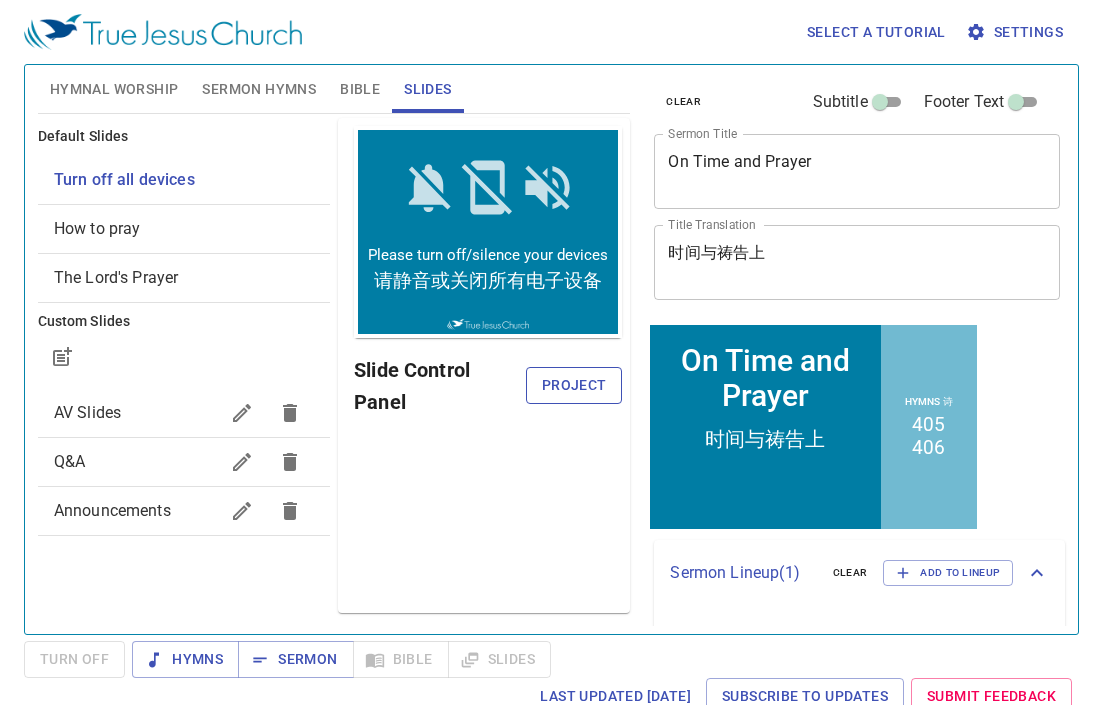 click on "Project" at bounding box center [574, 385] 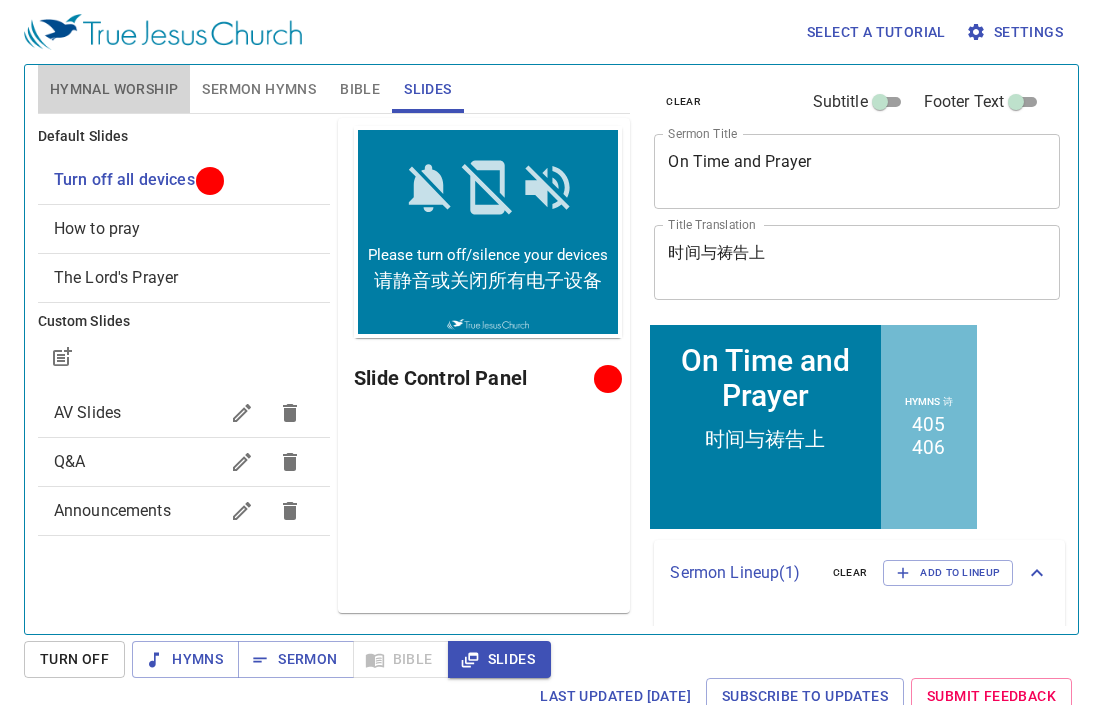 click on "Hymnal Worship" at bounding box center [114, 89] 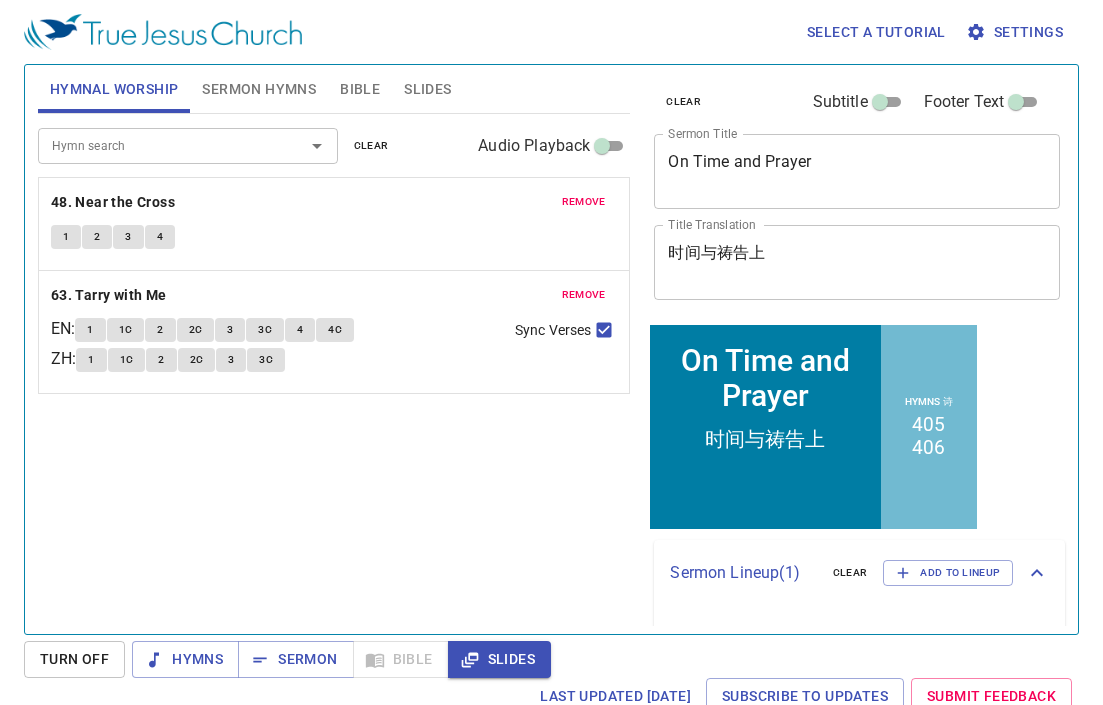 click on "Sermon Hymns" at bounding box center [259, 89] 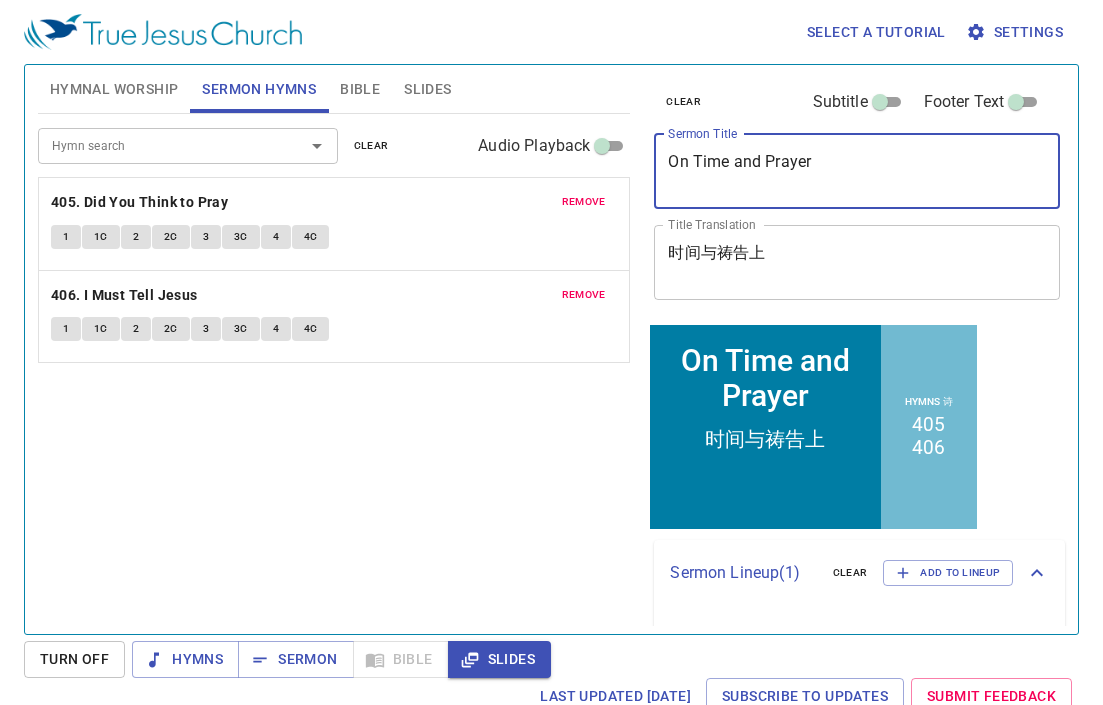 drag, startPoint x: 901, startPoint y: 176, endPoint x: 534, endPoint y: 172, distance: 367.0218 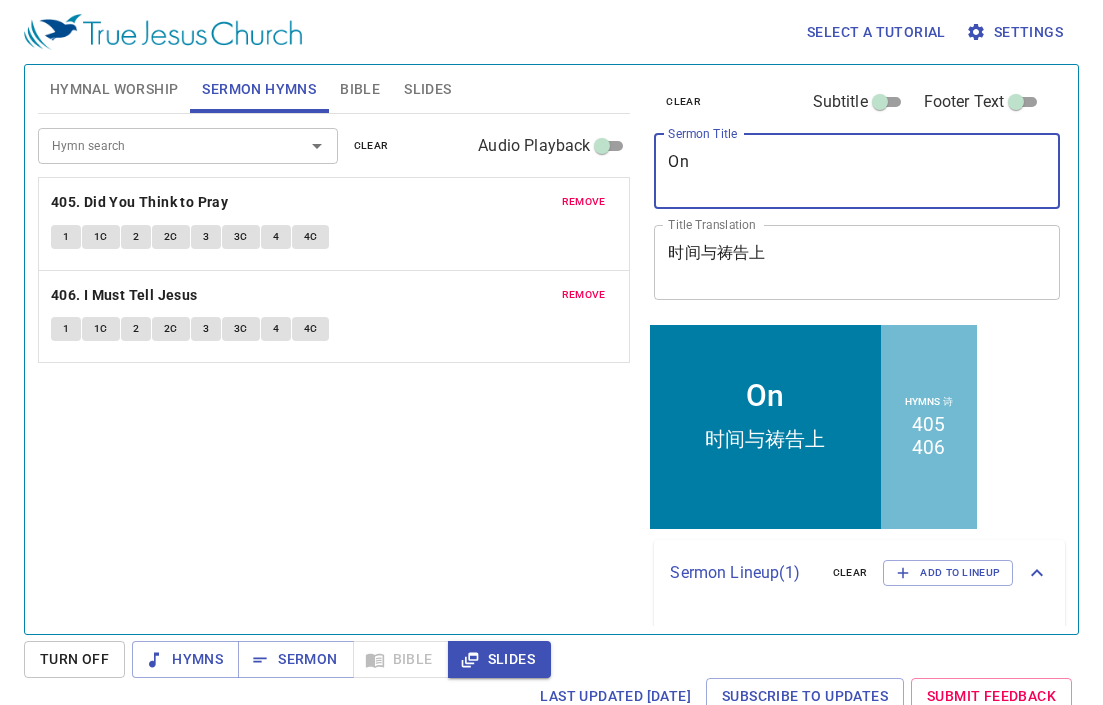 type on "On" 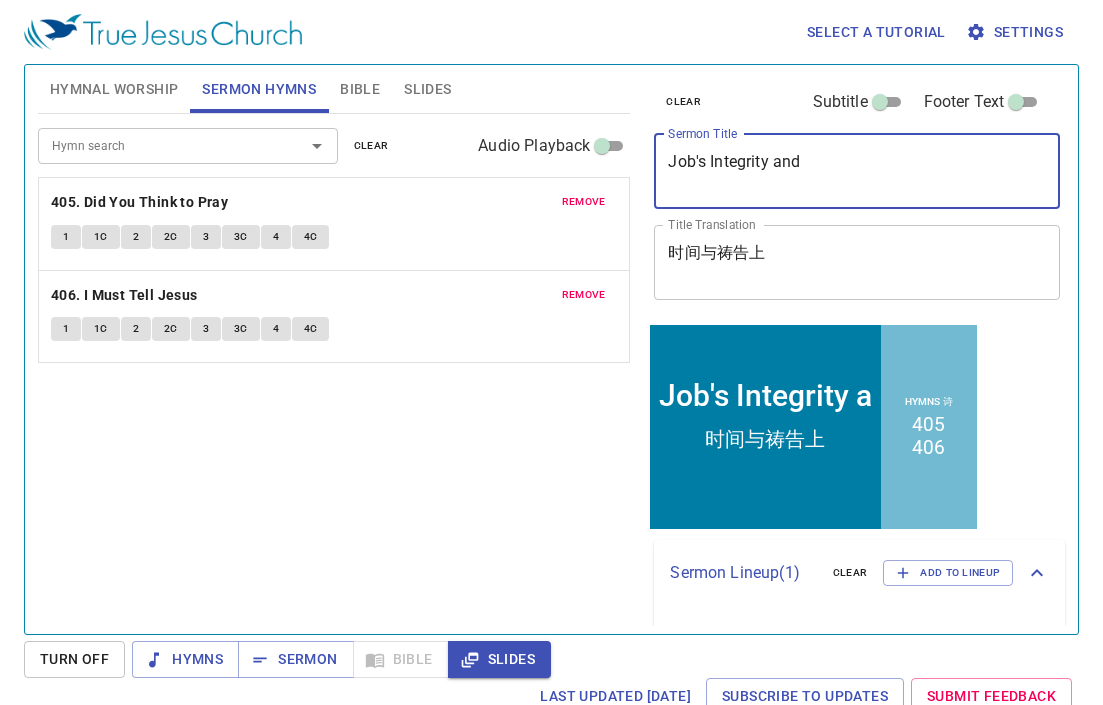 type on "Job's Integrity and" 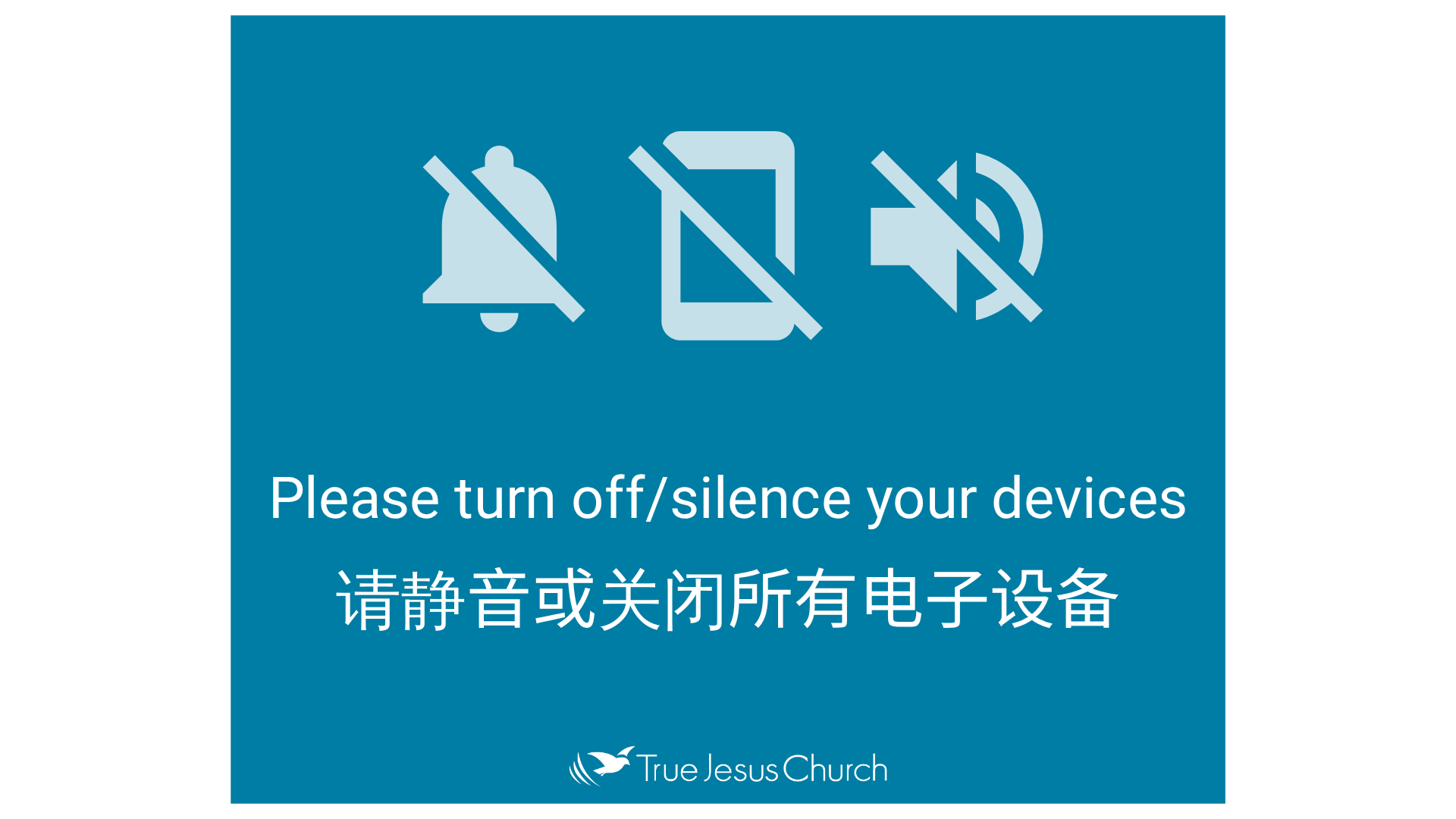 scroll, scrollTop: 0, scrollLeft: 0, axis: both 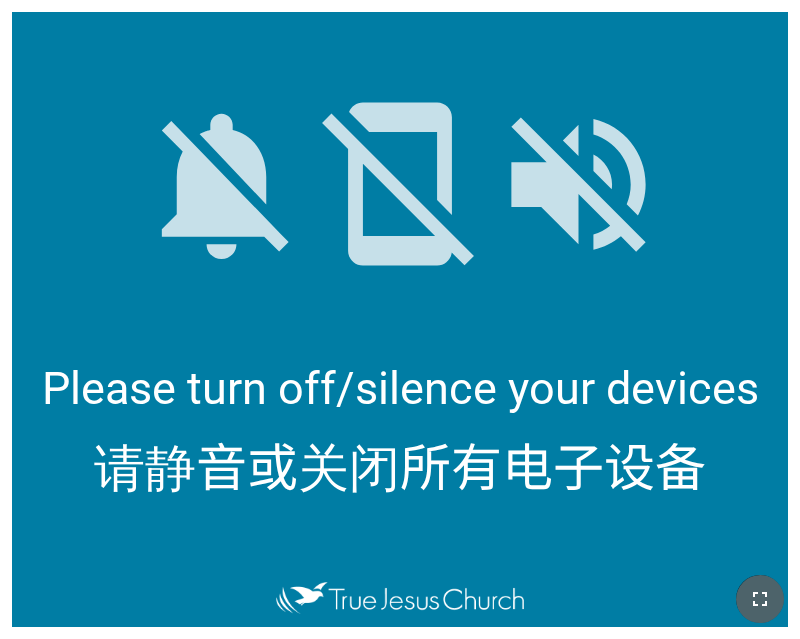 click at bounding box center (760, 599) 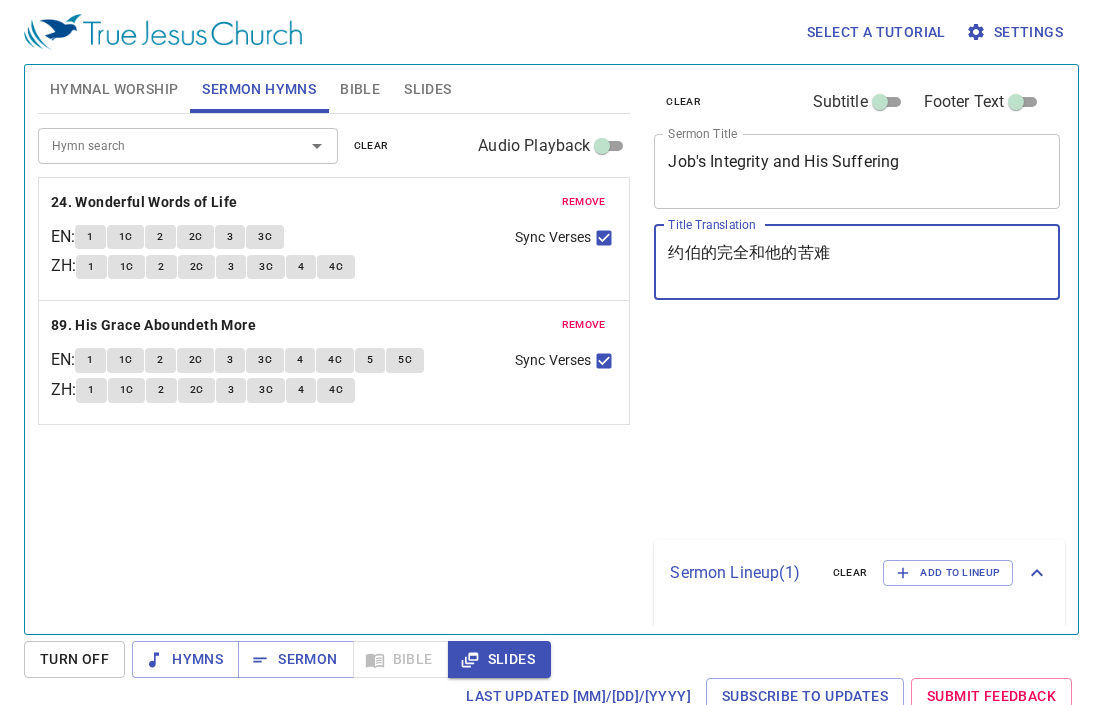 scroll, scrollTop: 0, scrollLeft: 0, axis: both 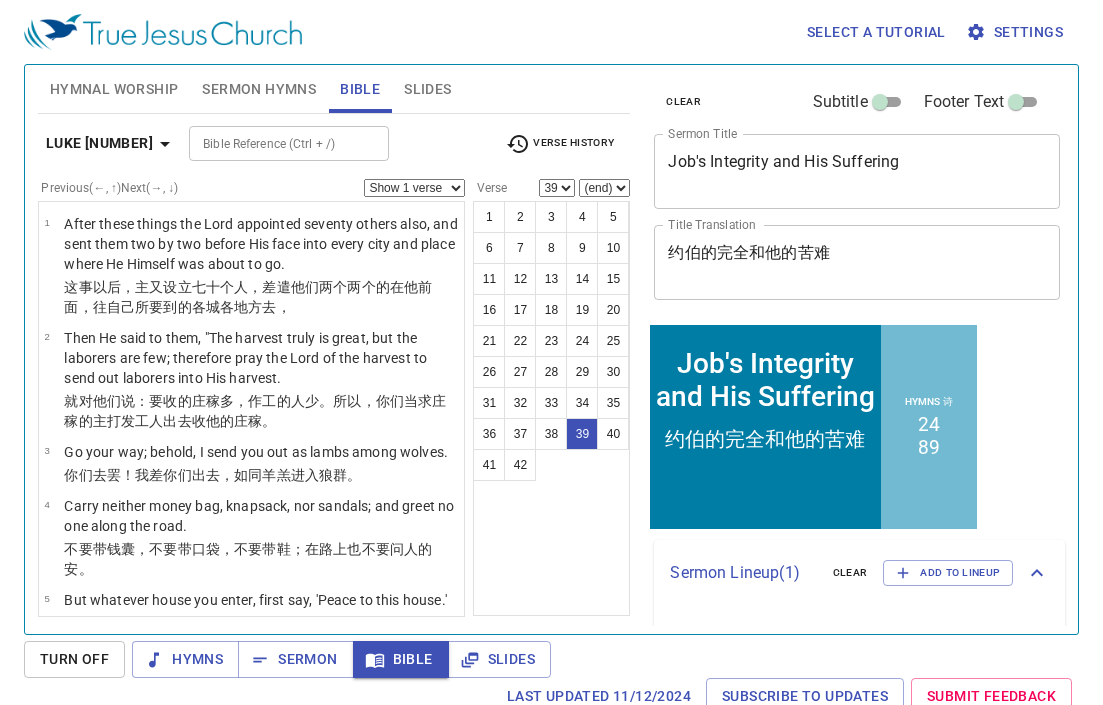 click on "1 2 3 4 5 6 7 8 9 10 11 12 13 14 15 16 17 18 19 20 21 22 23 24 25 26 27 28 29 30 31 32 33 34 35 36 37 38 39 40 41 42" at bounding box center (551, 408) 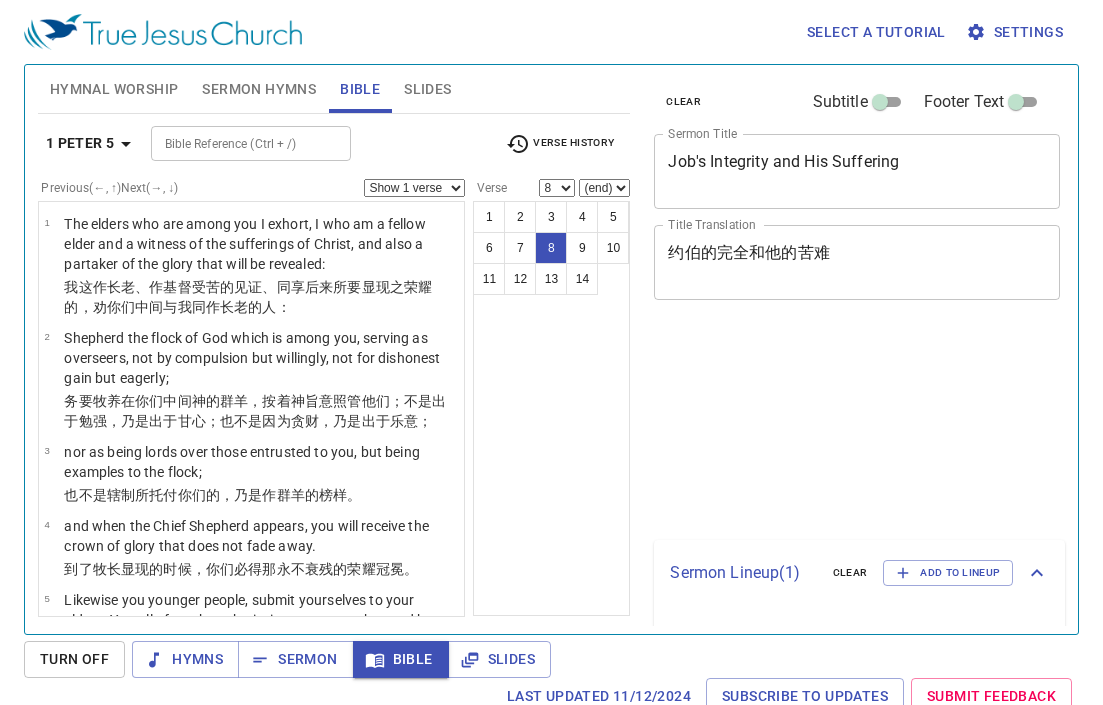 scroll, scrollTop: 9, scrollLeft: 0, axis: vertical 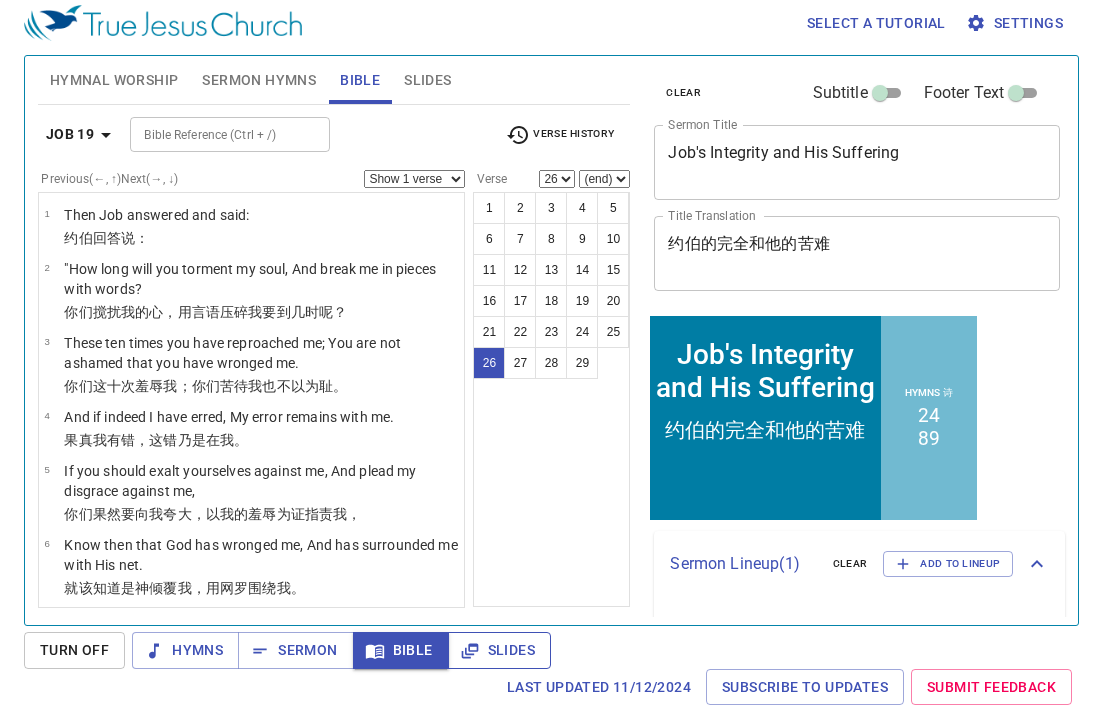 click on "Slides" at bounding box center (185, 650) 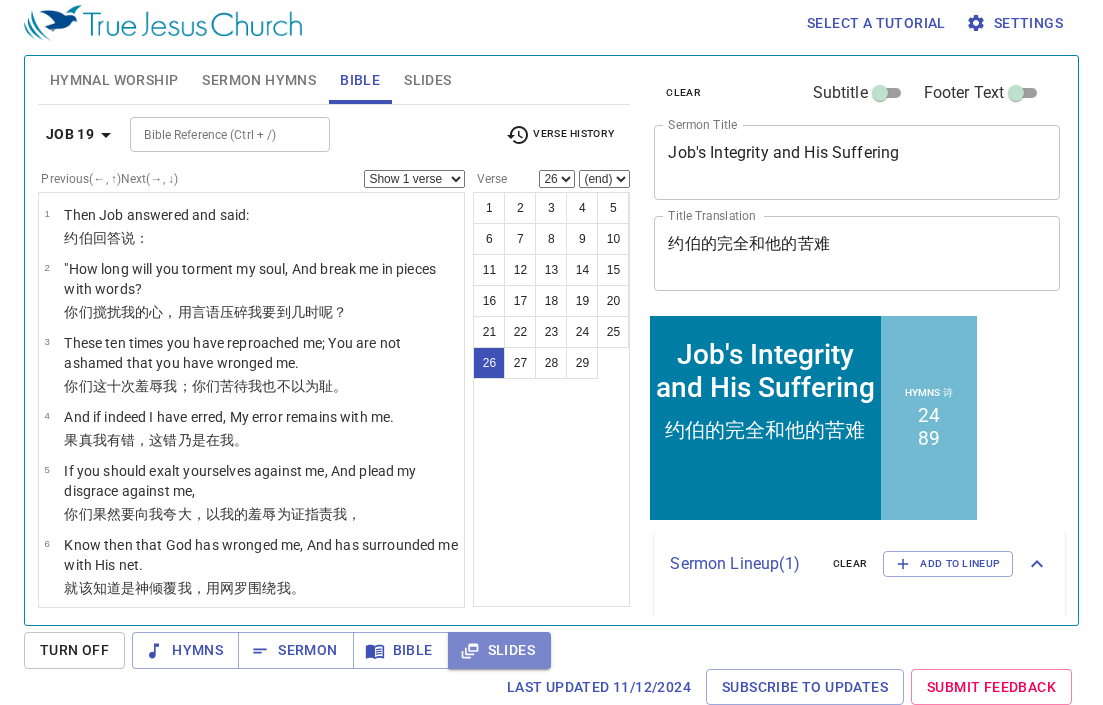 click on "Slides" at bounding box center (499, 650) 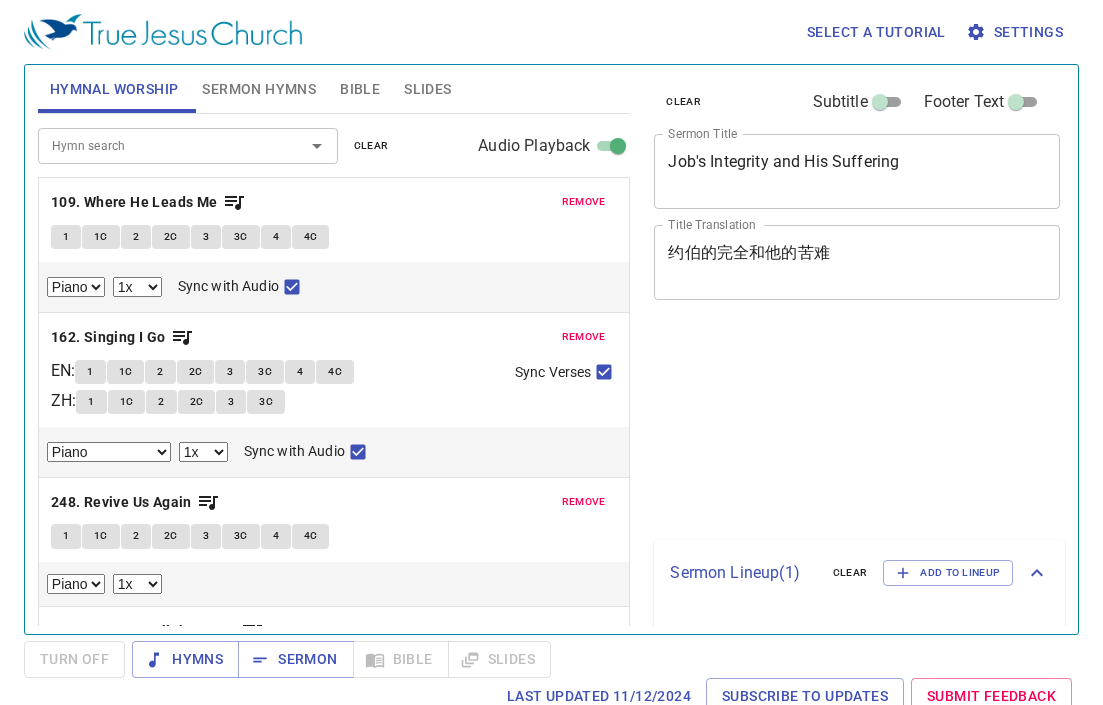 scroll, scrollTop: 0, scrollLeft: 0, axis: both 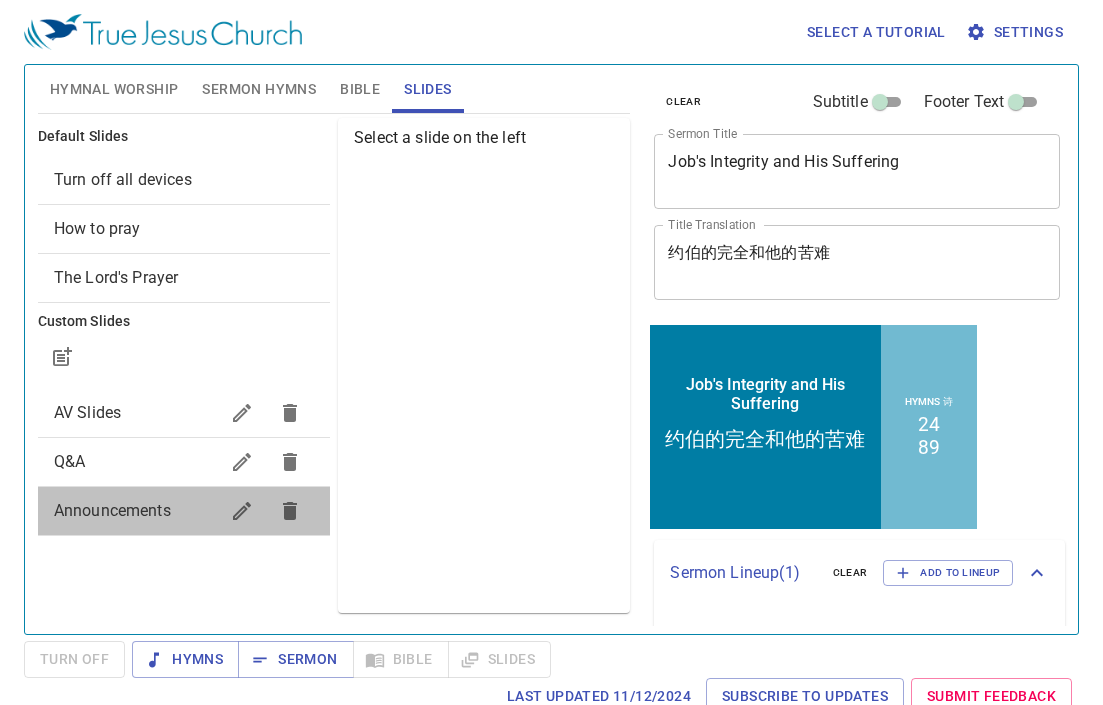 click on "Announcements" at bounding box center [87, 412] 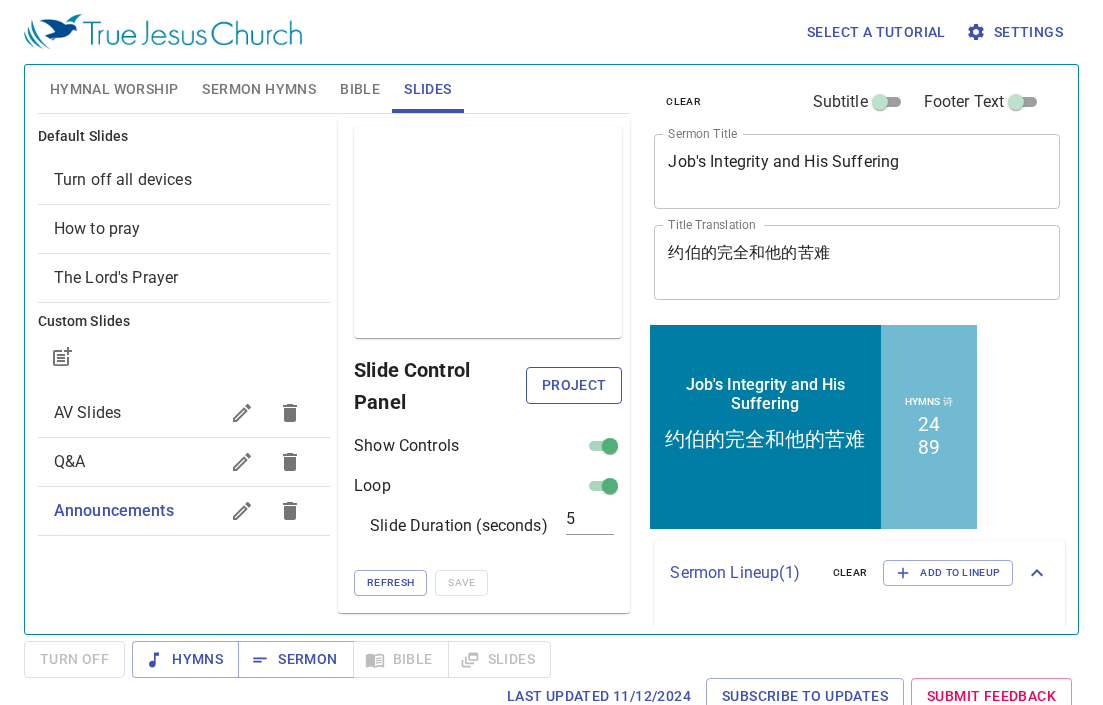 click on "Project" at bounding box center [574, 385] 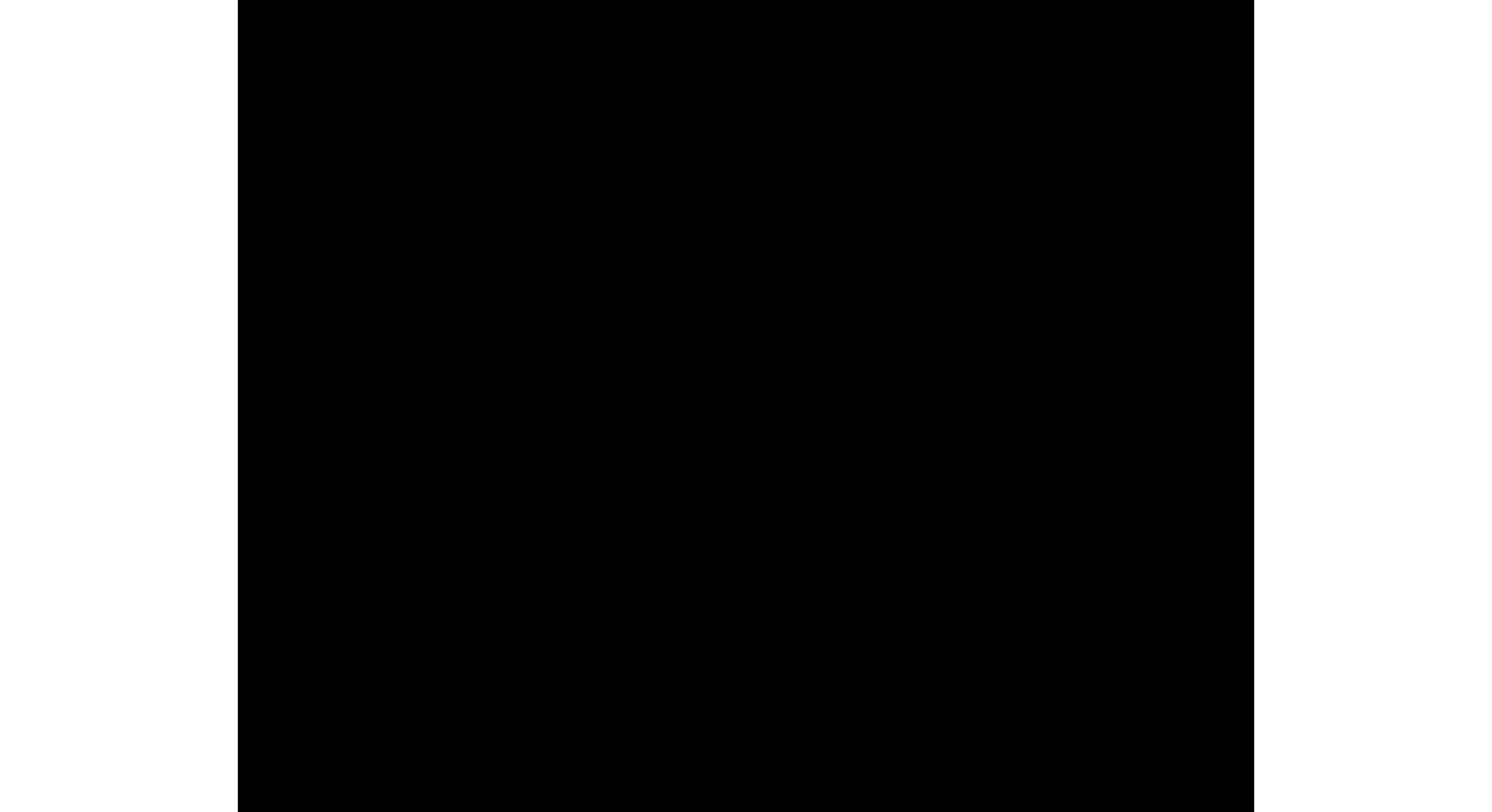 scroll, scrollTop: 0, scrollLeft: 0, axis: both 